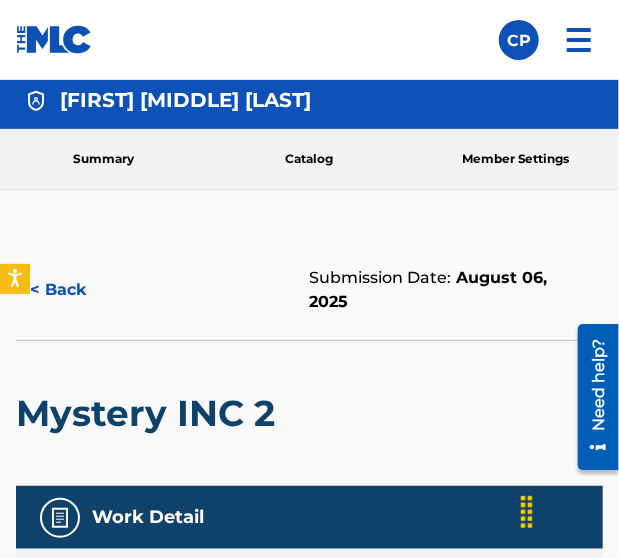 scroll, scrollTop: 0, scrollLeft: 0, axis: both 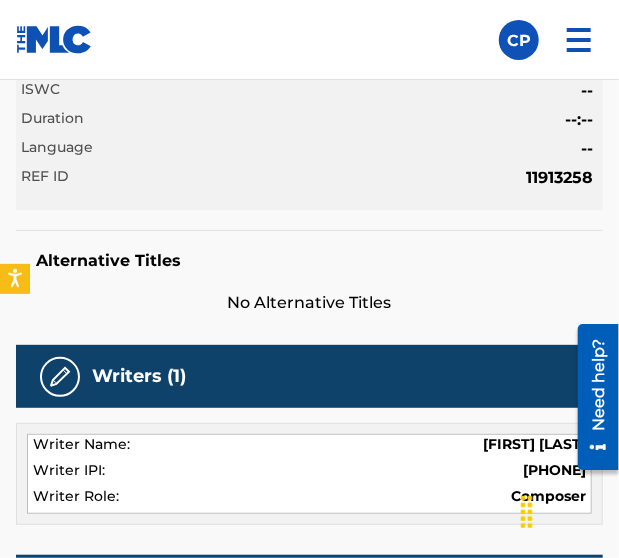 click at bounding box center [60, 377] 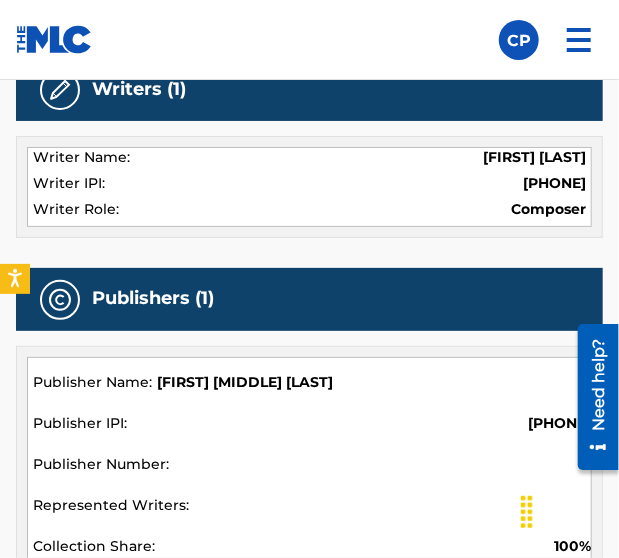 scroll, scrollTop: 829, scrollLeft: 0, axis: vertical 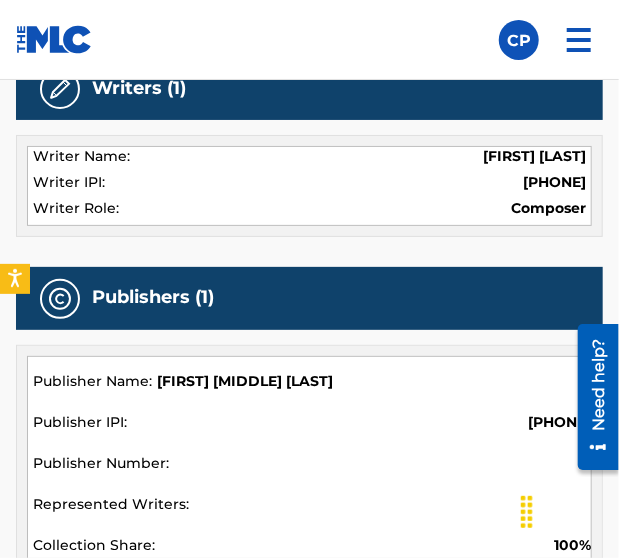 click on "Composer" at bounding box center [309, 212] 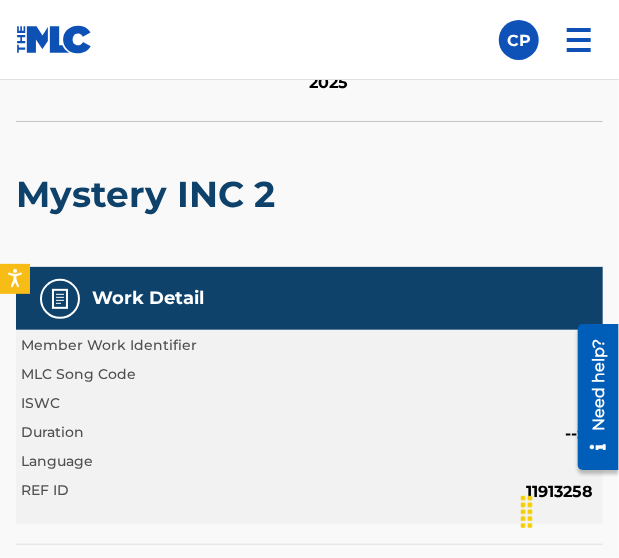 scroll, scrollTop: 225, scrollLeft: 0, axis: vertical 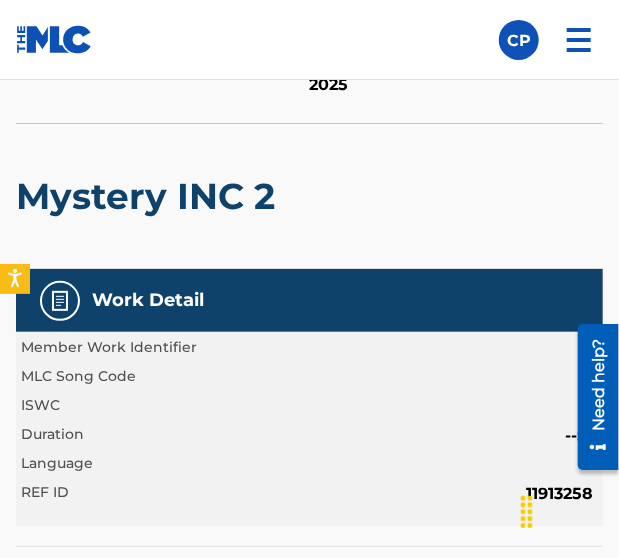 click at bounding box center (54, 39) 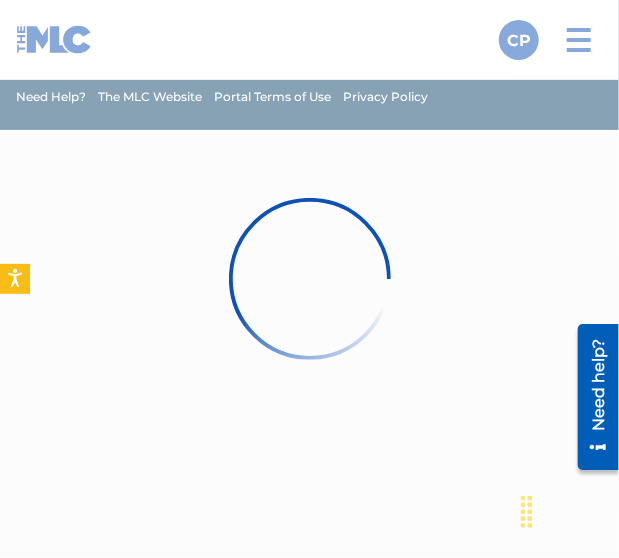 scroll, scrollTop: 0, scrollLeft: 0, axis: both 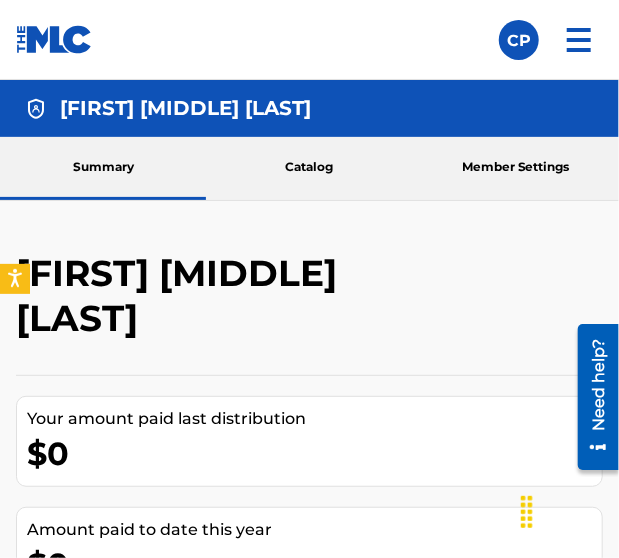 click on "Catalog" at bounding box center (309, 168) 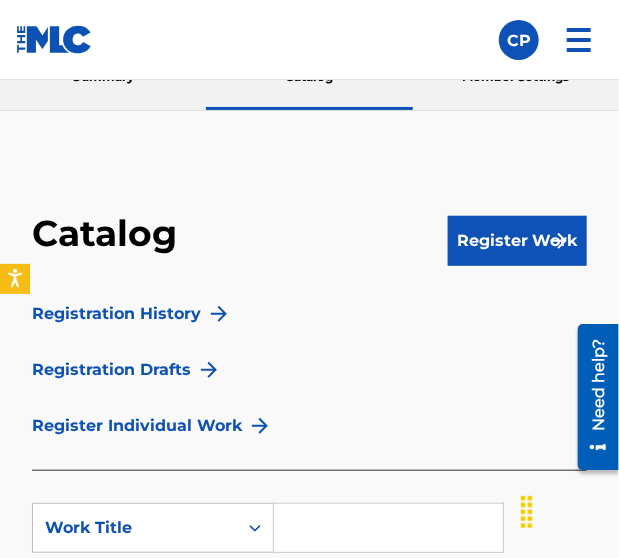 scroll, scrollTop: 92, scrollLeft: 0, axis: vertical 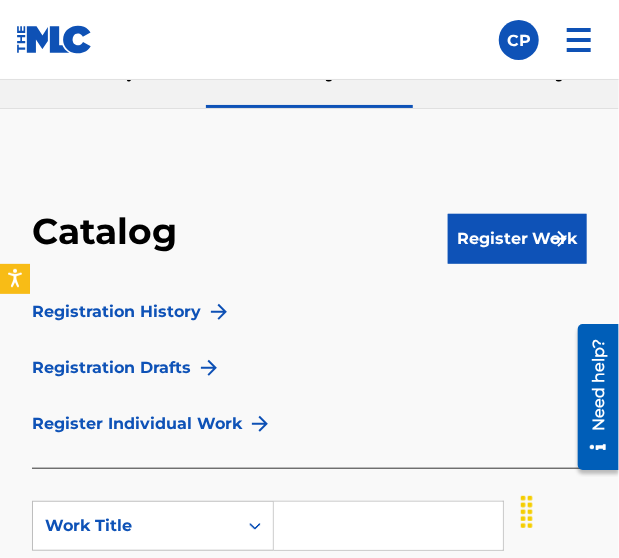 click on "Registration Drafts" at bounding box center [111, 368] 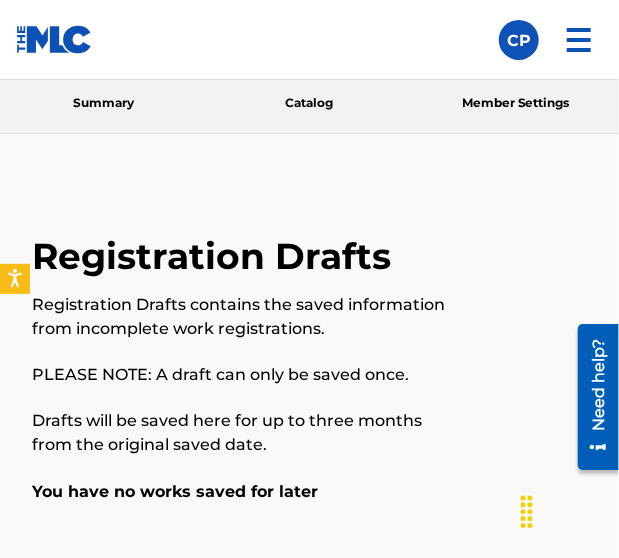 scroll, scrollTop: 41, scrollLeft: 0, axis: vertical 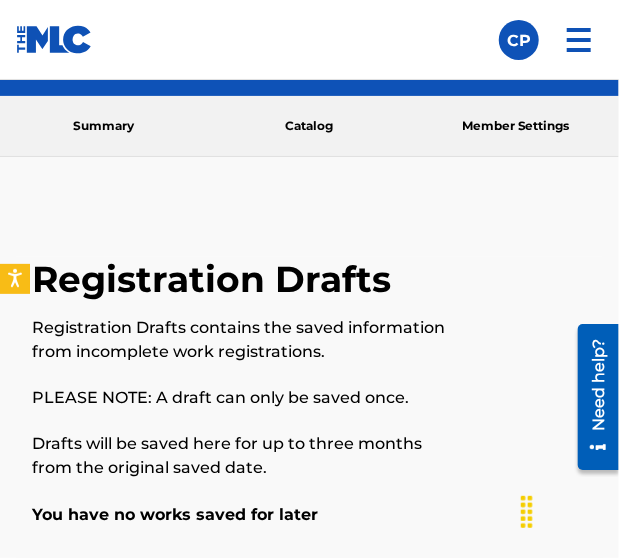 click on "Catalog" at bounding box center [309, 126] 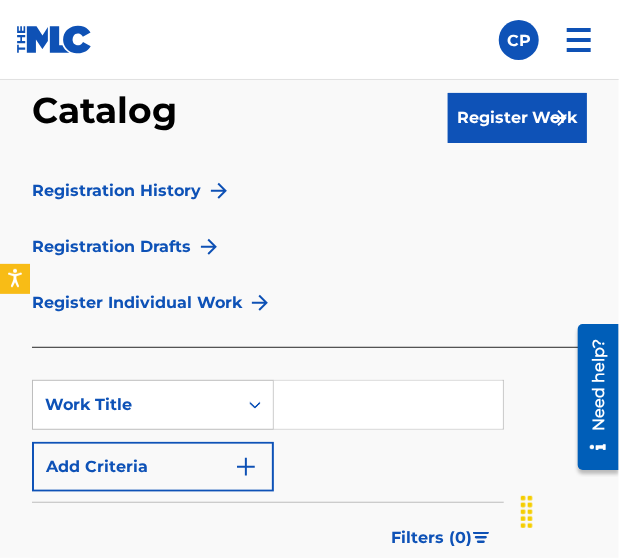 scroll, scrollTop: 0, scrollLeft: 0, axis: both 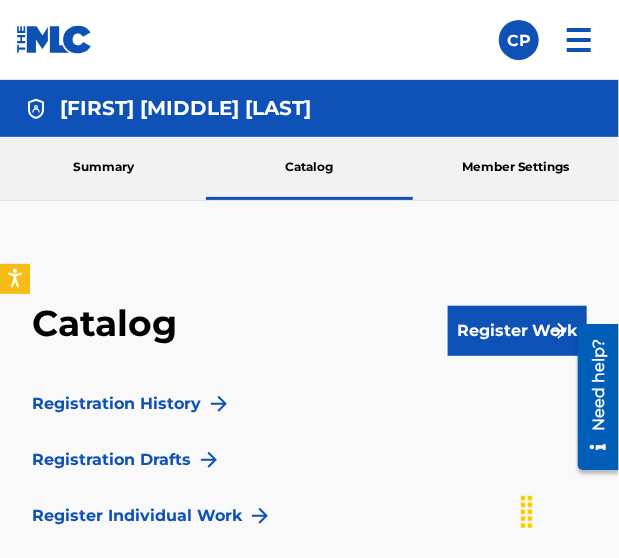 click on "Summary" at bounding box center (103, 168) 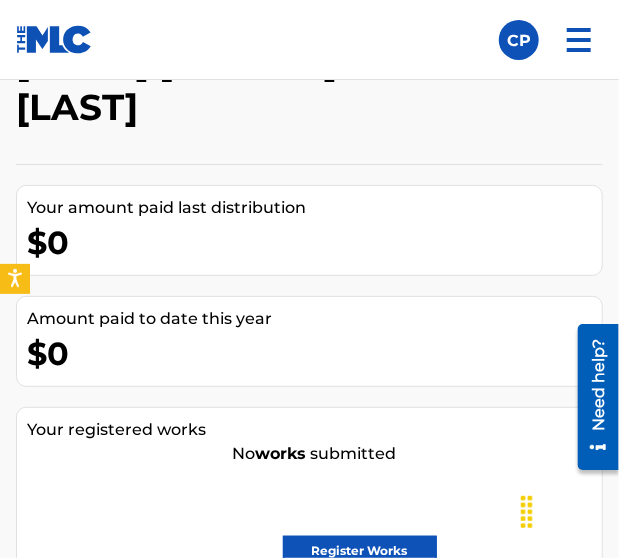 scroll, scrollTop: 199, scrollLeft: 0, axis: vertical 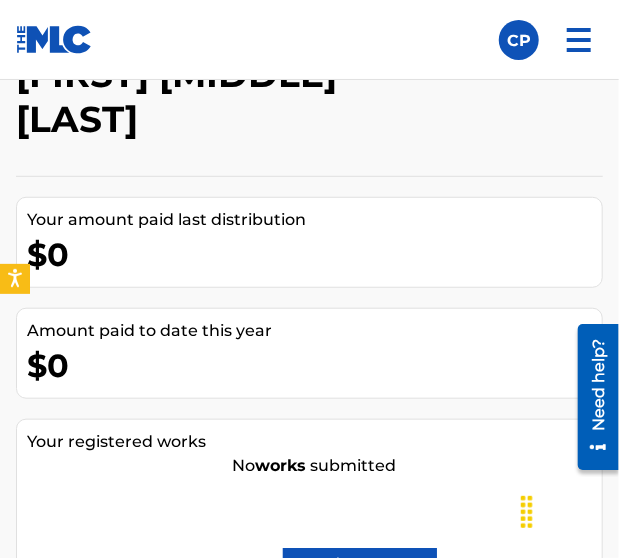 click at bounding box center (579, 40) 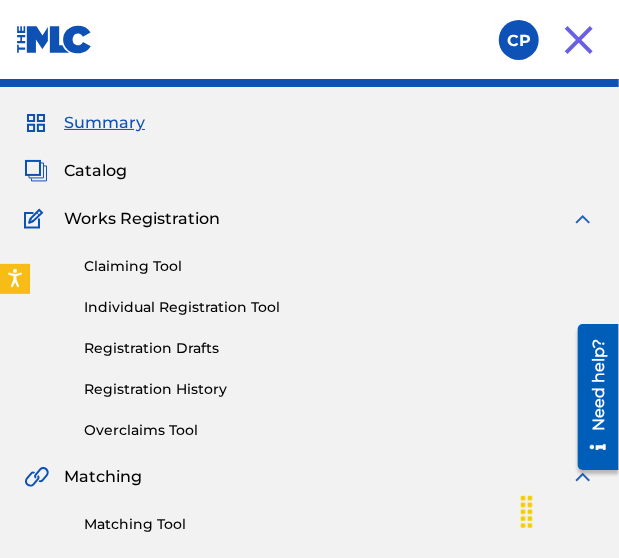 scroll, scrollTop: 0, scrollLeft: 0, axis: both 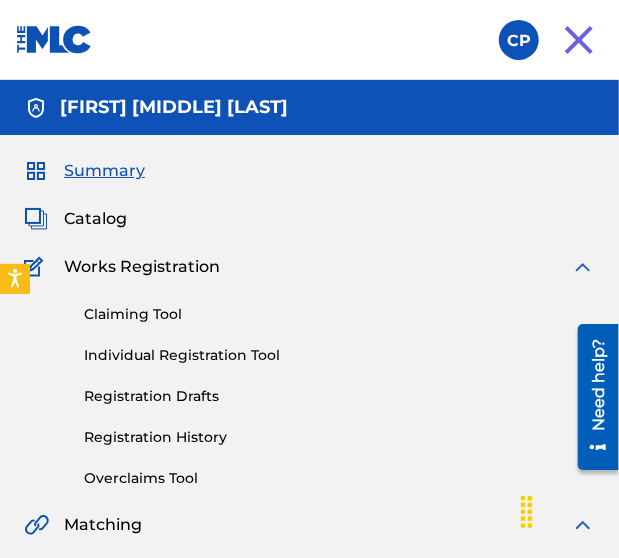 click on "Catalog" at bounding box center (95, 219) 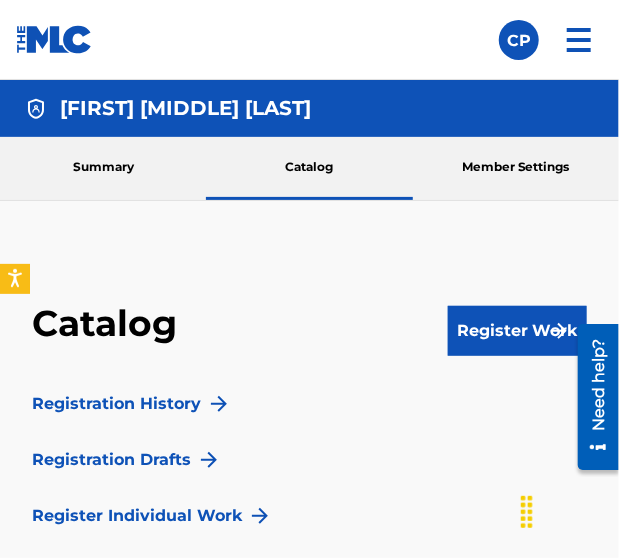 click on "Registration History" at bounding box center [116, 404] 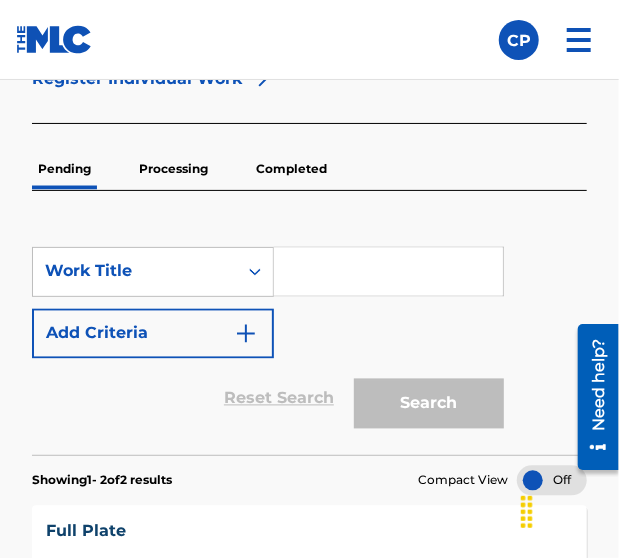 scroll, scrollTop: 742, scrollLeft: 0, axis: vertical 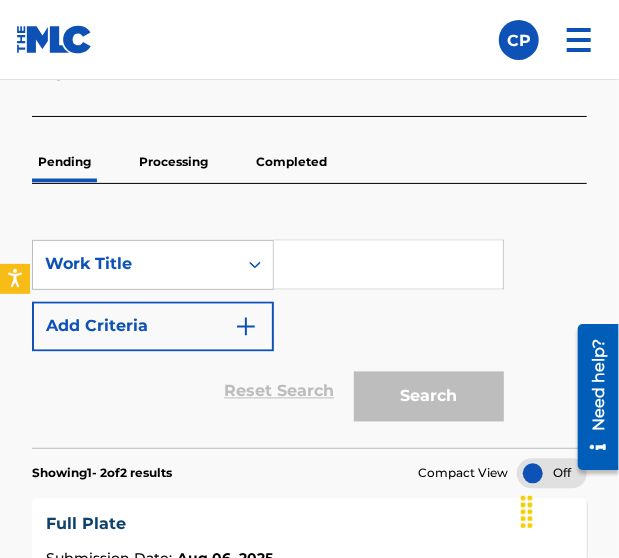 click on "Processing" at bounding box center [173, 162] 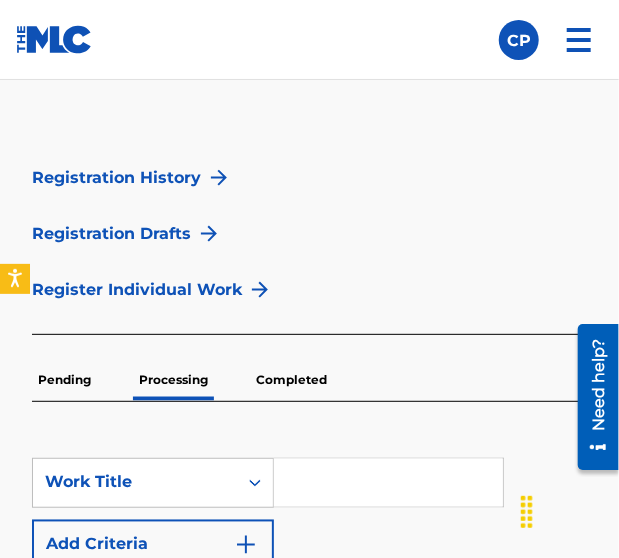 scroll, scrollTop: 516, scrollLeft: 0, axis: vertical 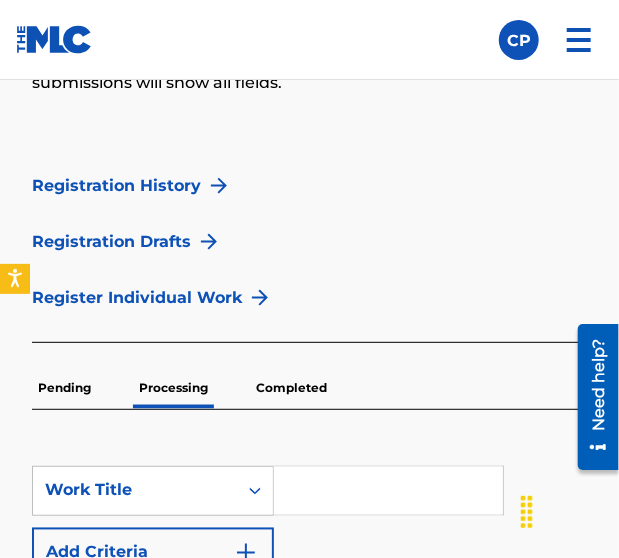 click on "Pending" at bounding box center [64, 388] 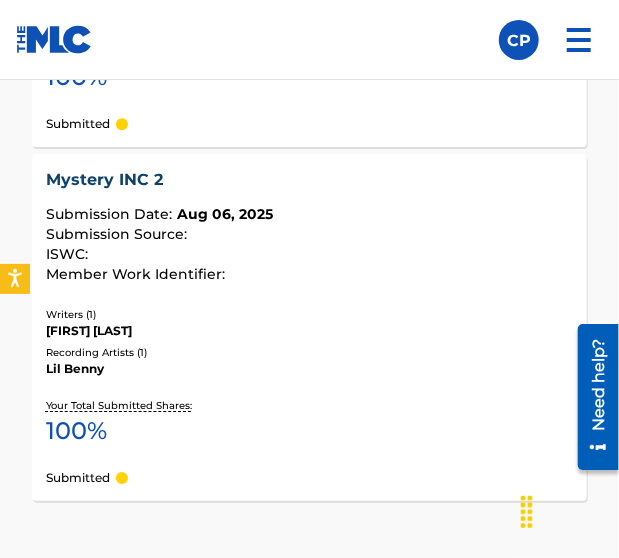 scroll, scrollTop: 1435, scrollLeft: 0, axis: vertical 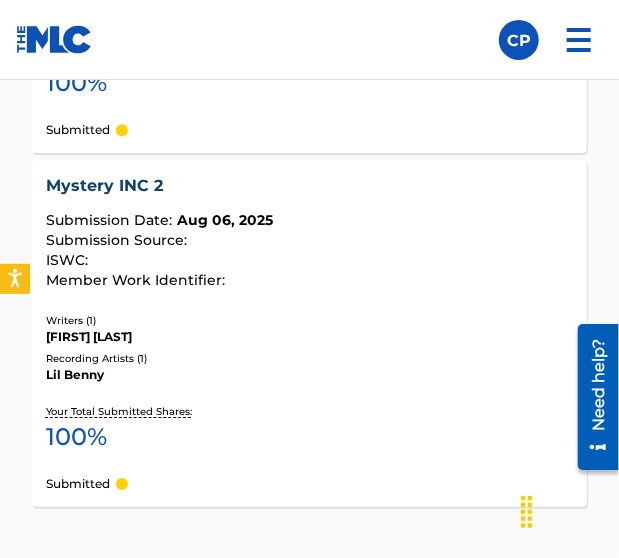 click on "Member Work Identifier :" at bounding box center [138, 280] 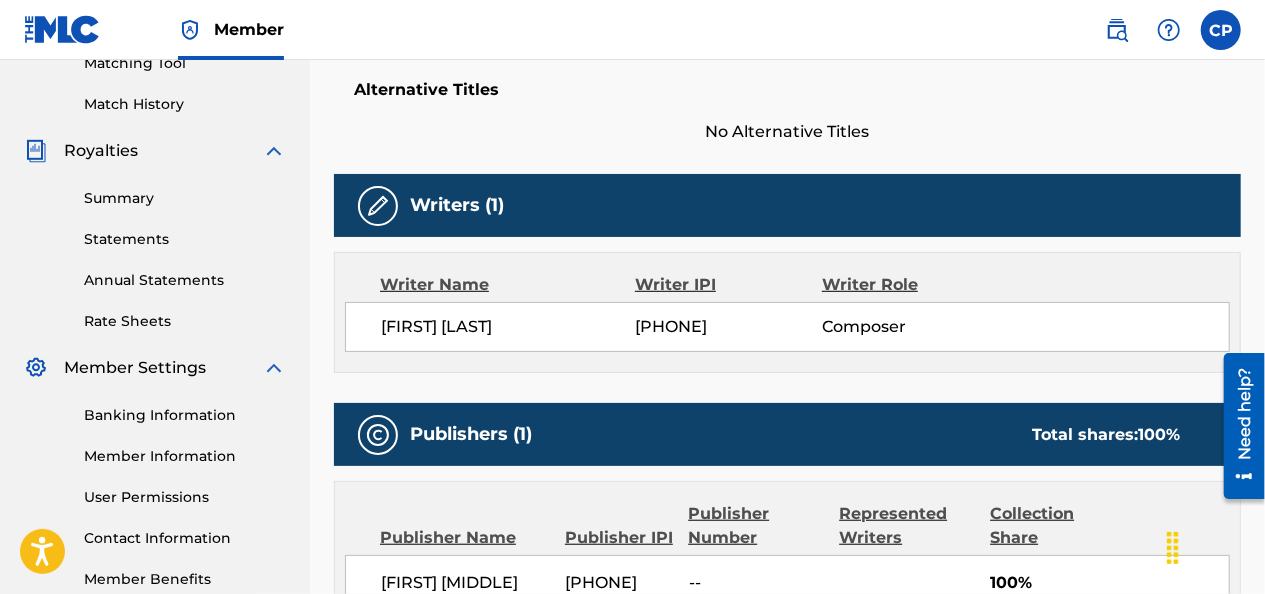 scroll, scrollTop: 528, scrollLeft: 0, axis: vertical 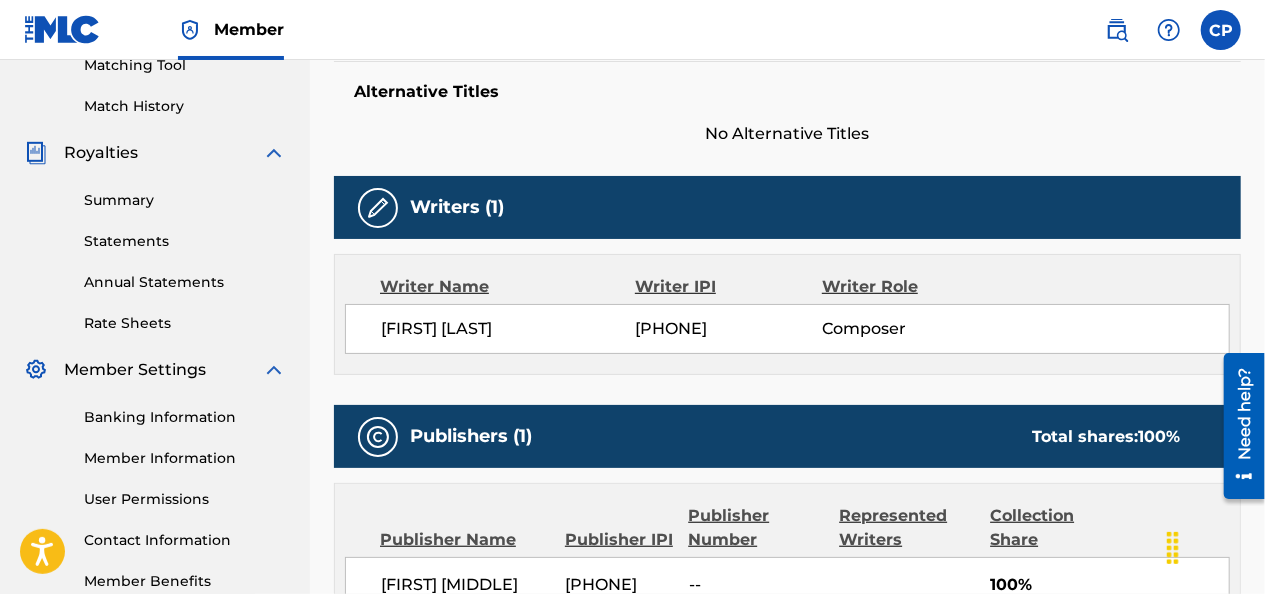 click on "[FIRST] [LAST] [PHONE] Composer" at bounding box center (787, 329) 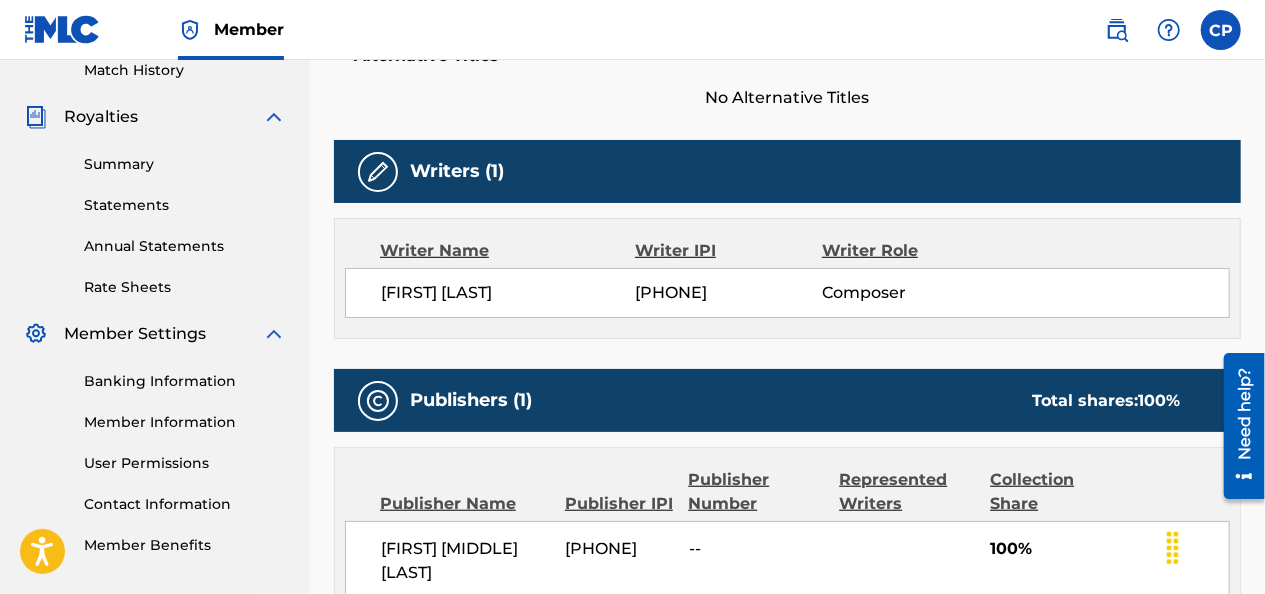 scroll, scrollTop: 0, scrollLeft: 0, axis: both 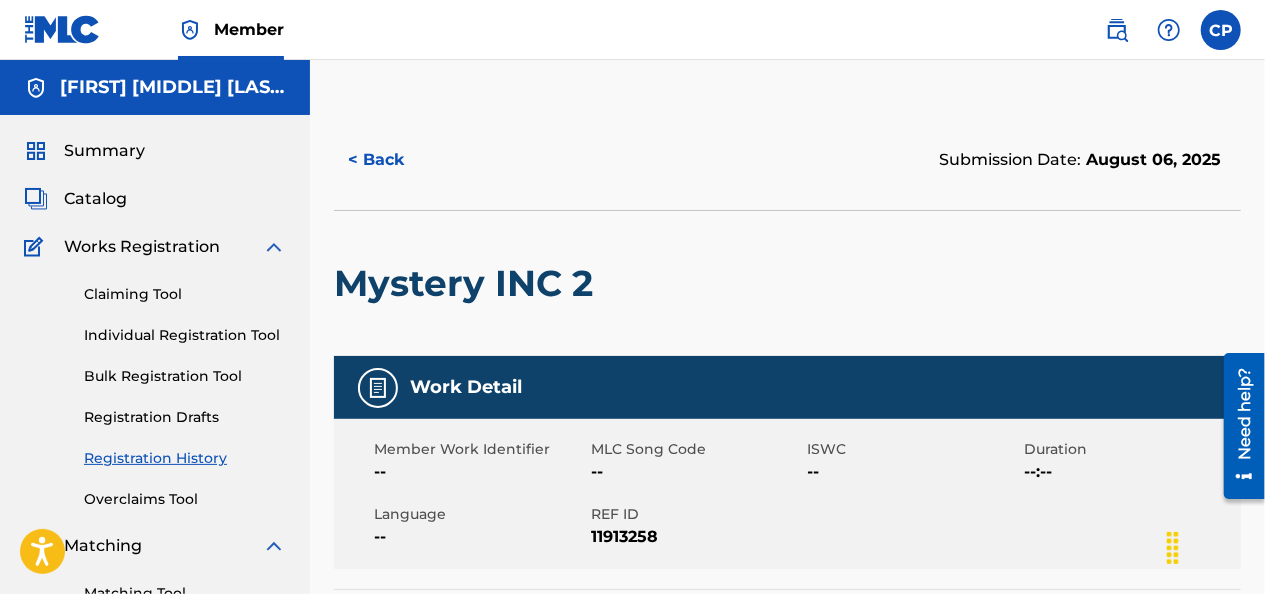 click on "Registration Drafts" at bounding box center (185, 417) 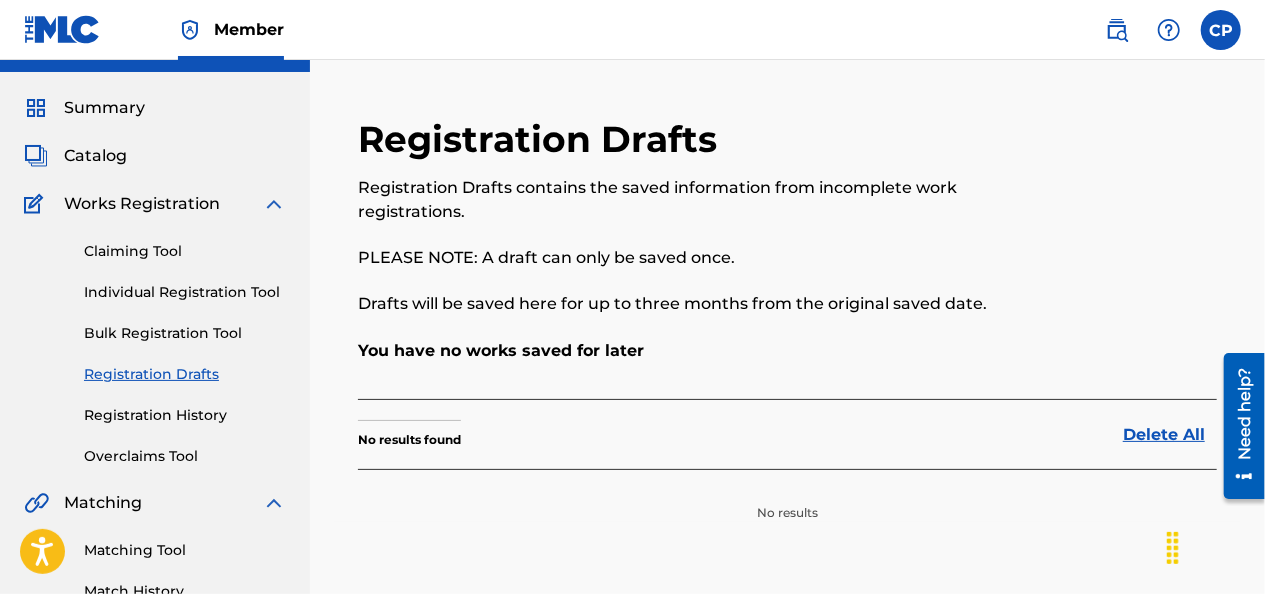 scroll, scrollTop: 30, scrollLeft: 0, axis: vertical 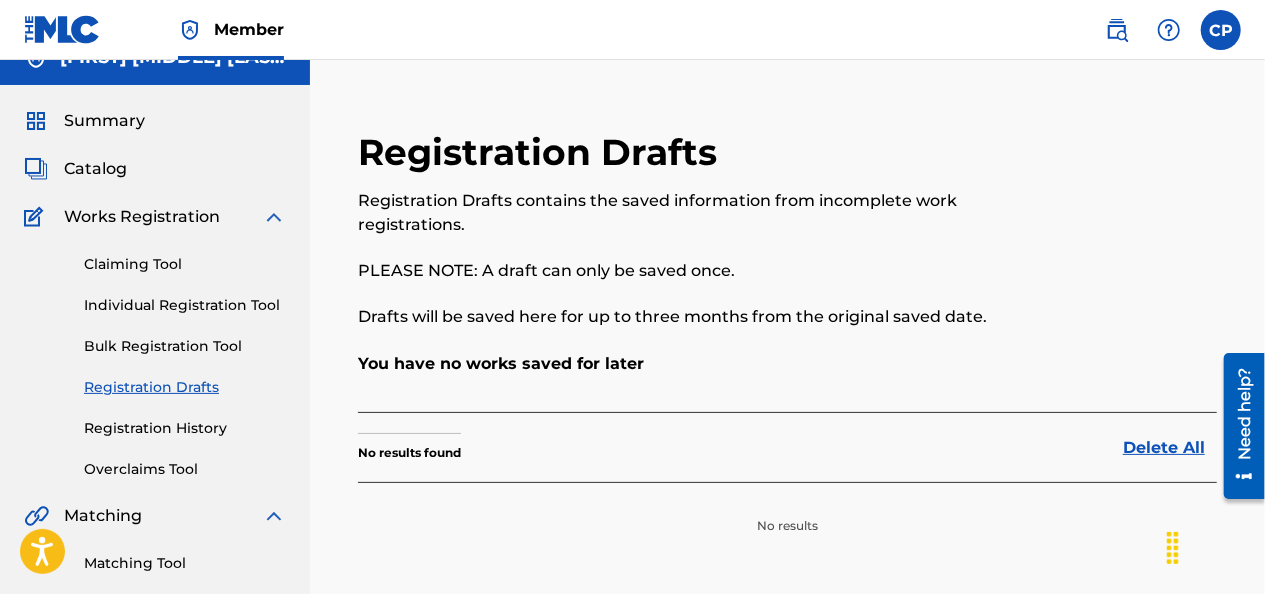 click on "Claiming Tool Individual Registration Tool Bulk Registration Tool Registration Drafts Registration History Overclaims Tool" at bounding box center [155, 354] 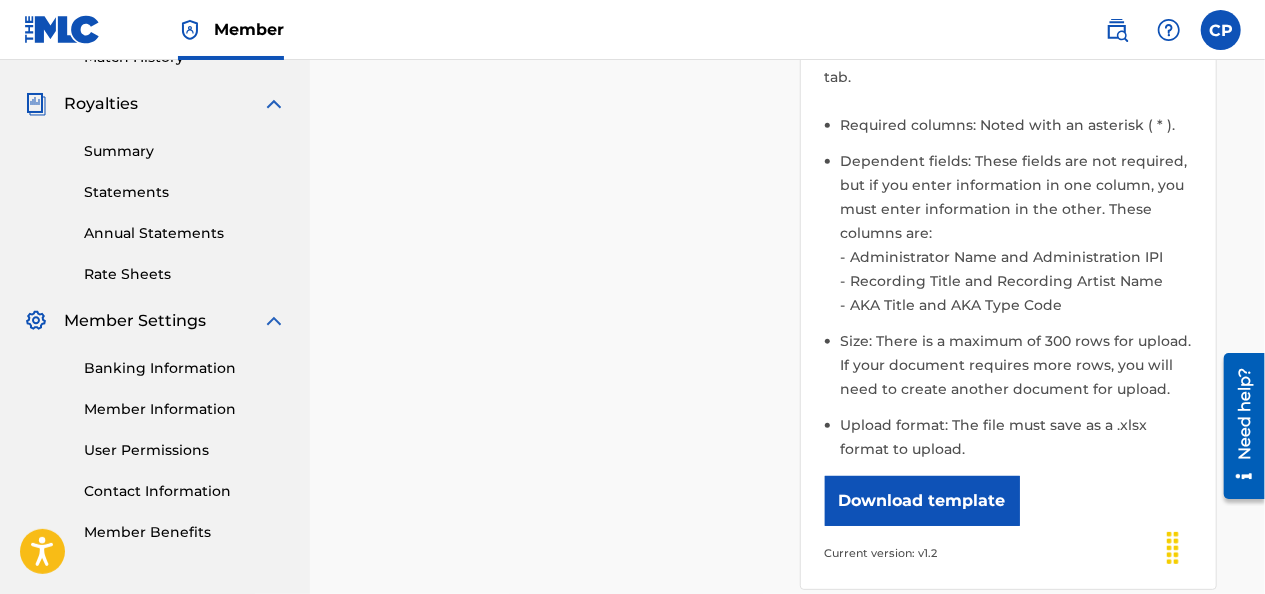 scroll, scrollTop: 617, scrollLeft: 0, axis: vertical 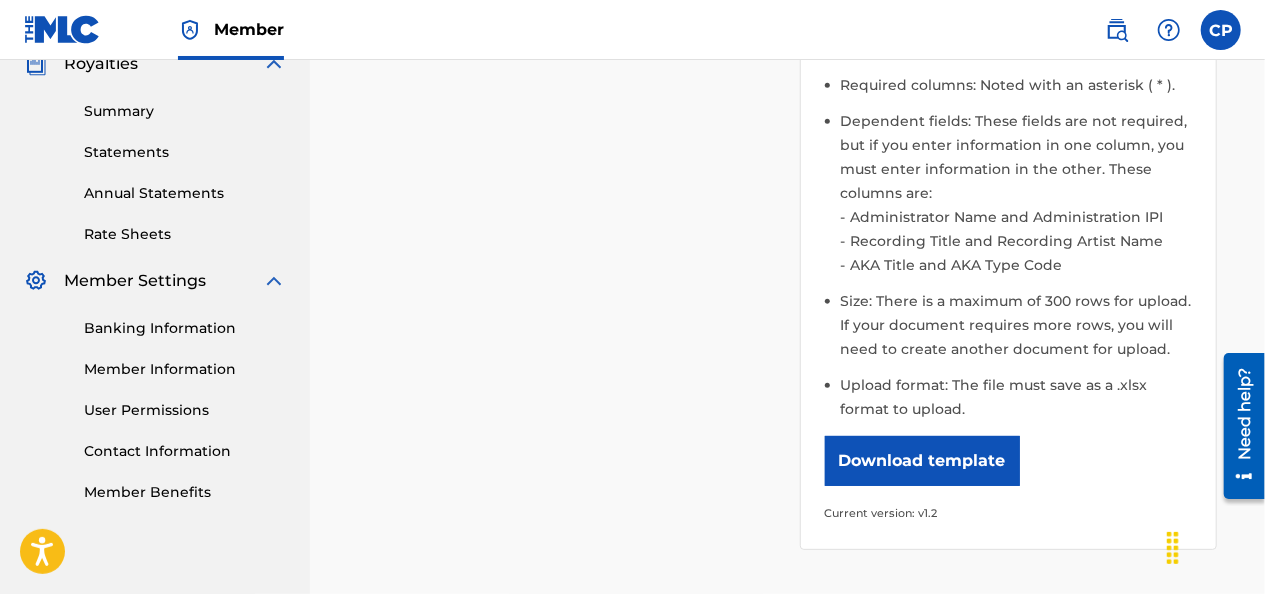 click on "Download template" at bounding box center [922, 461] 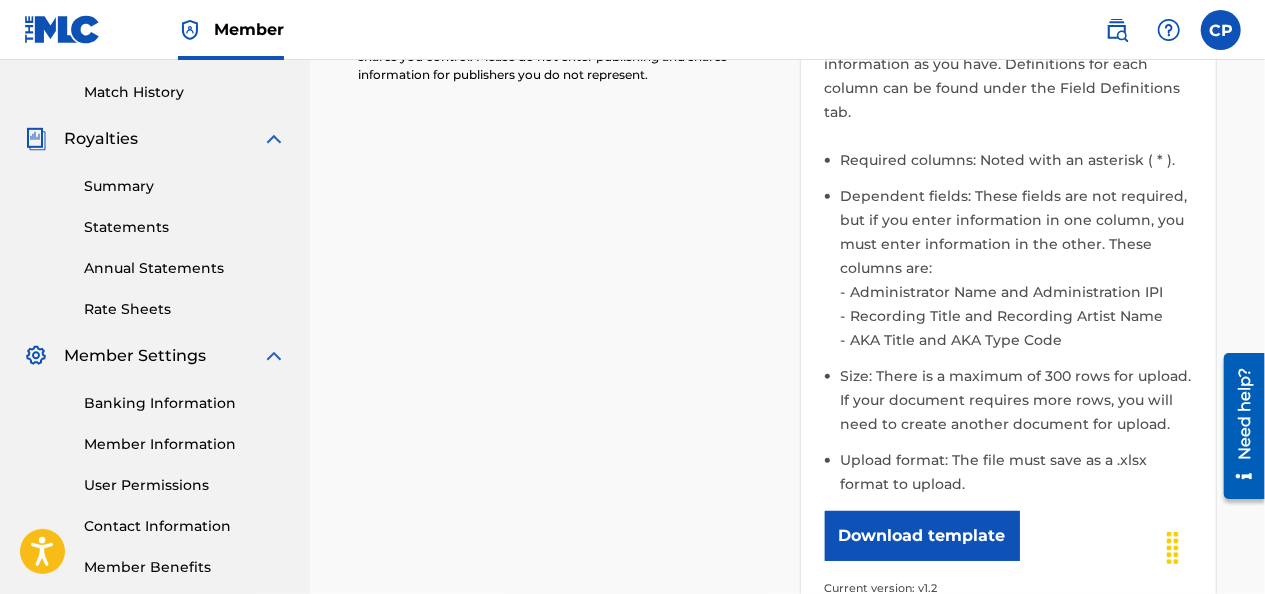 scroll, scrollTop: 552, scrollLeft: 0, axis: vertical 